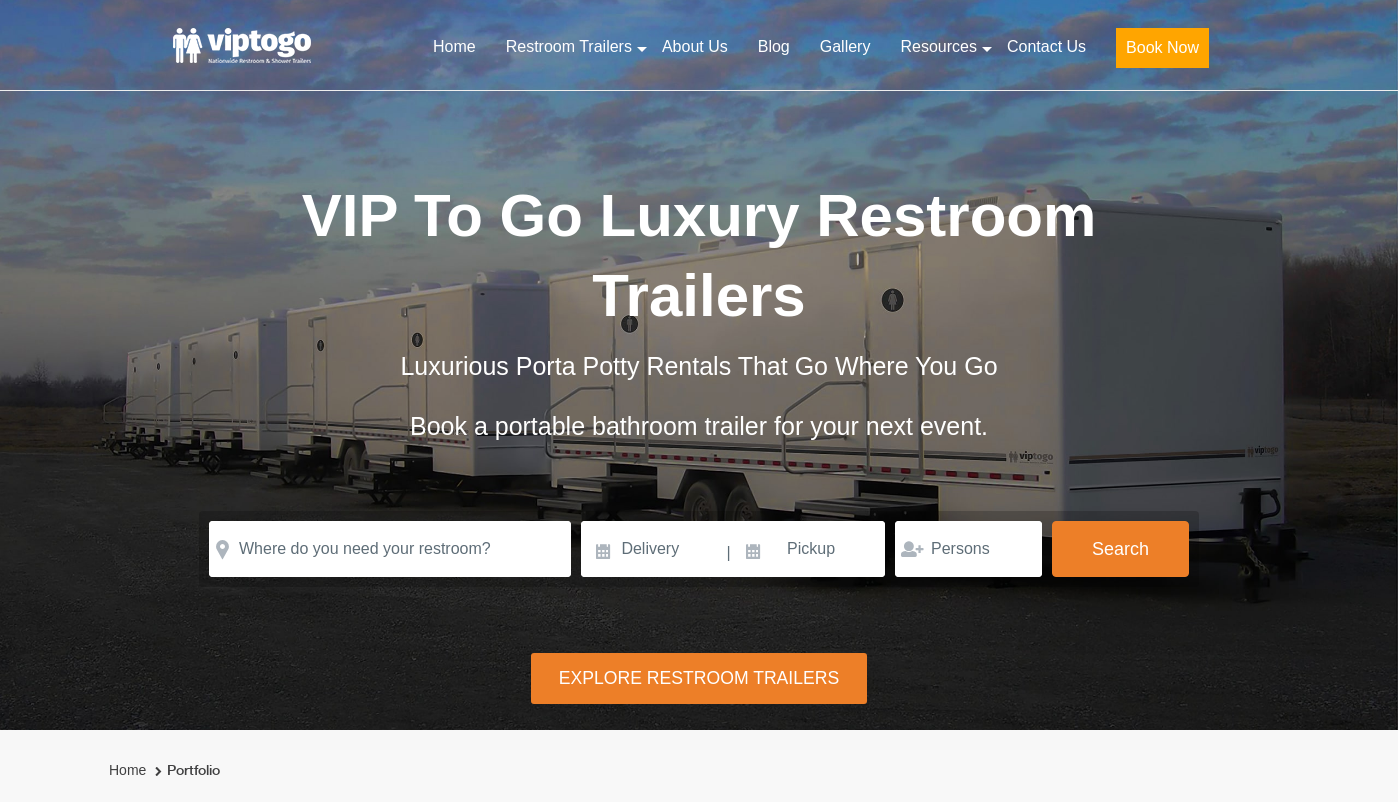 scroll, scrollTop: 0, scrollLeft: 0, axis: both 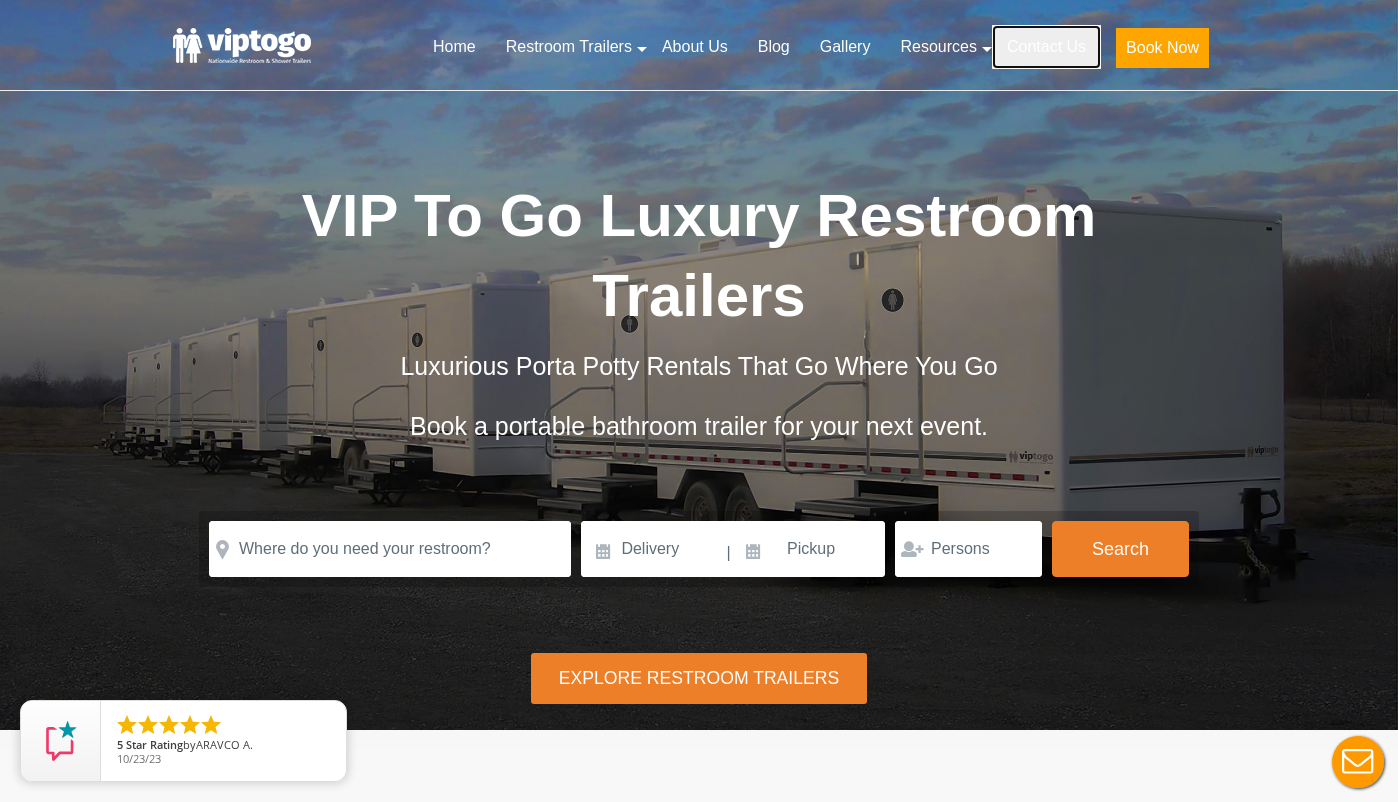 click on "Contact Us" at bounding box center (1046, 47) 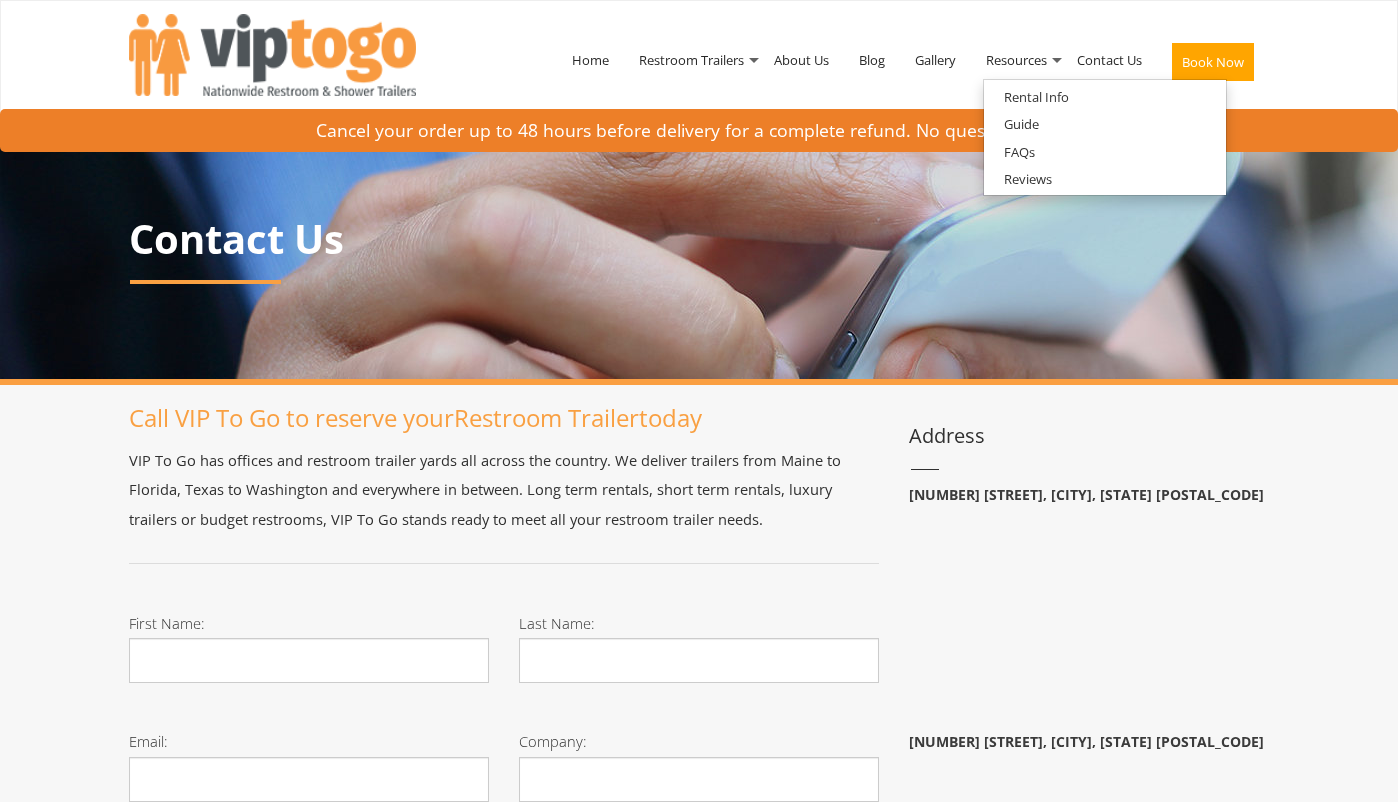 scroll, scrollTop: 0, scrollLeft: 0, axis: both 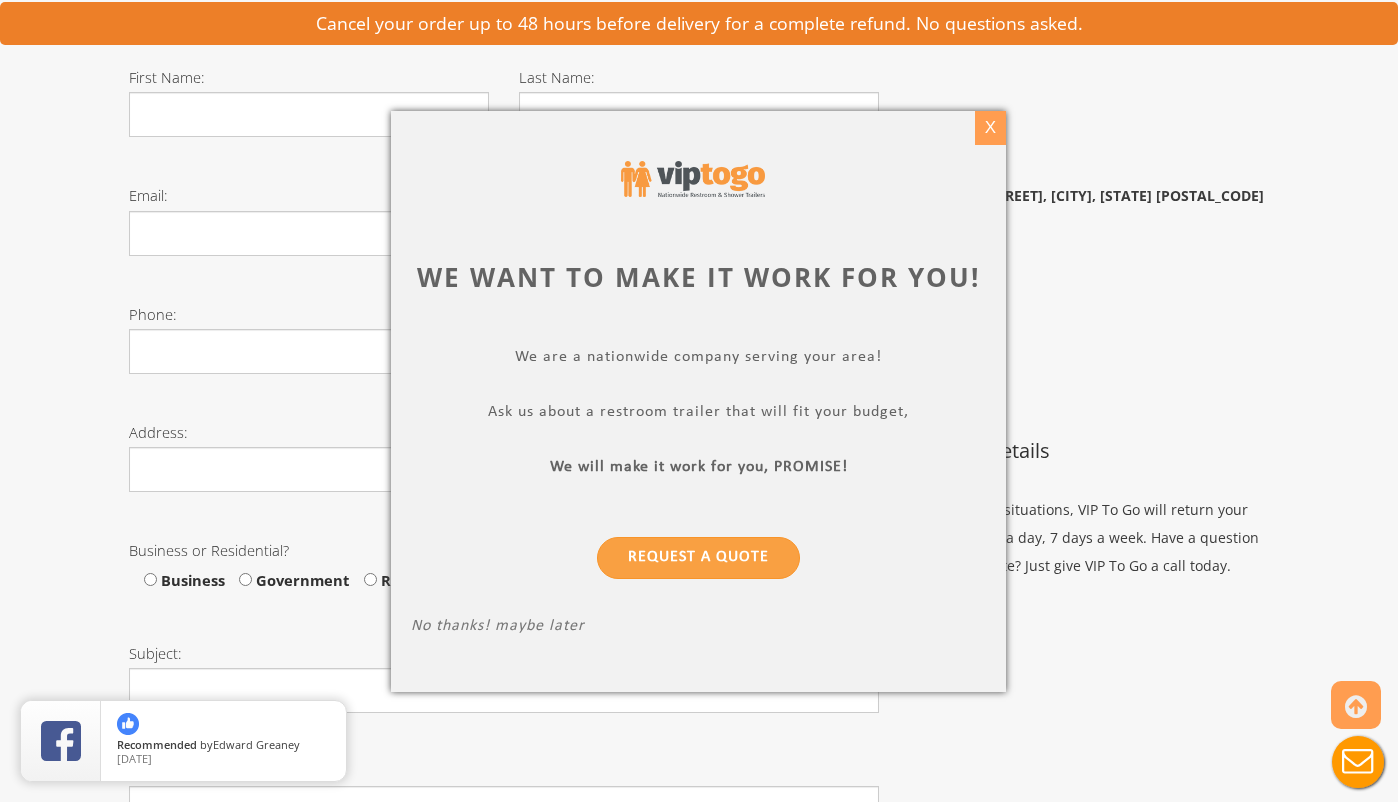 click on "X" at bounding box center (990, 128) 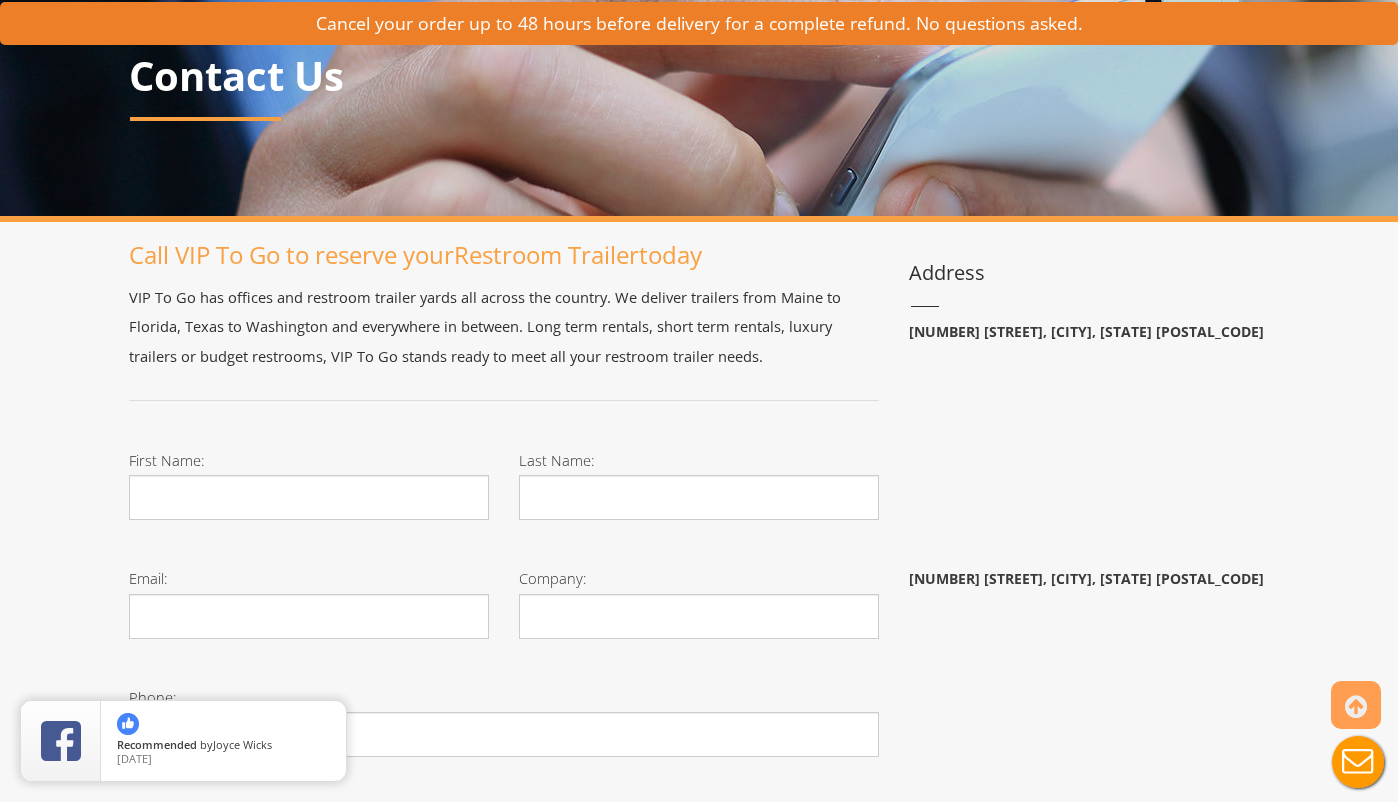 scroll, scrollTop: 0, scrollLeft: 0, axis: both 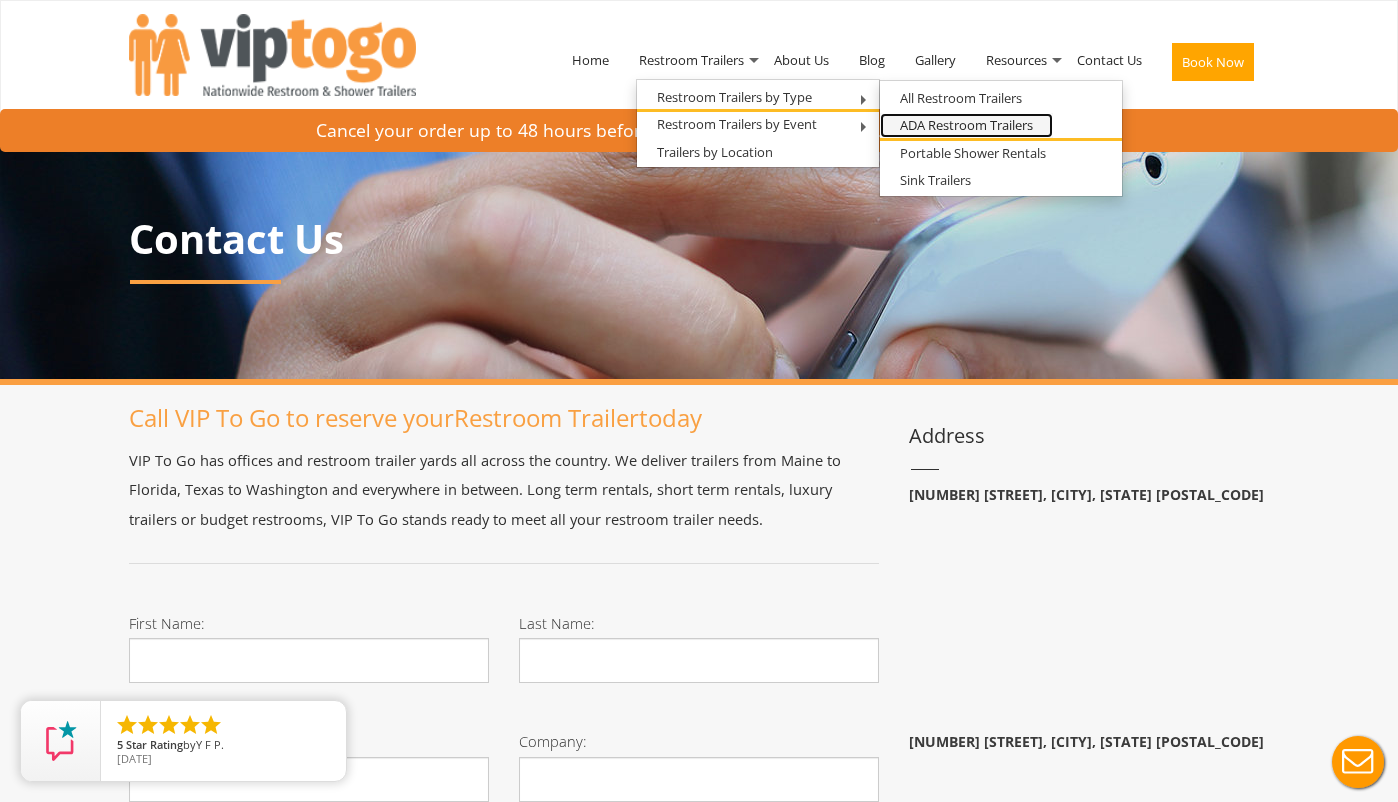 click on "ADA Restroom Trailers" at bounding box center [966, 125] 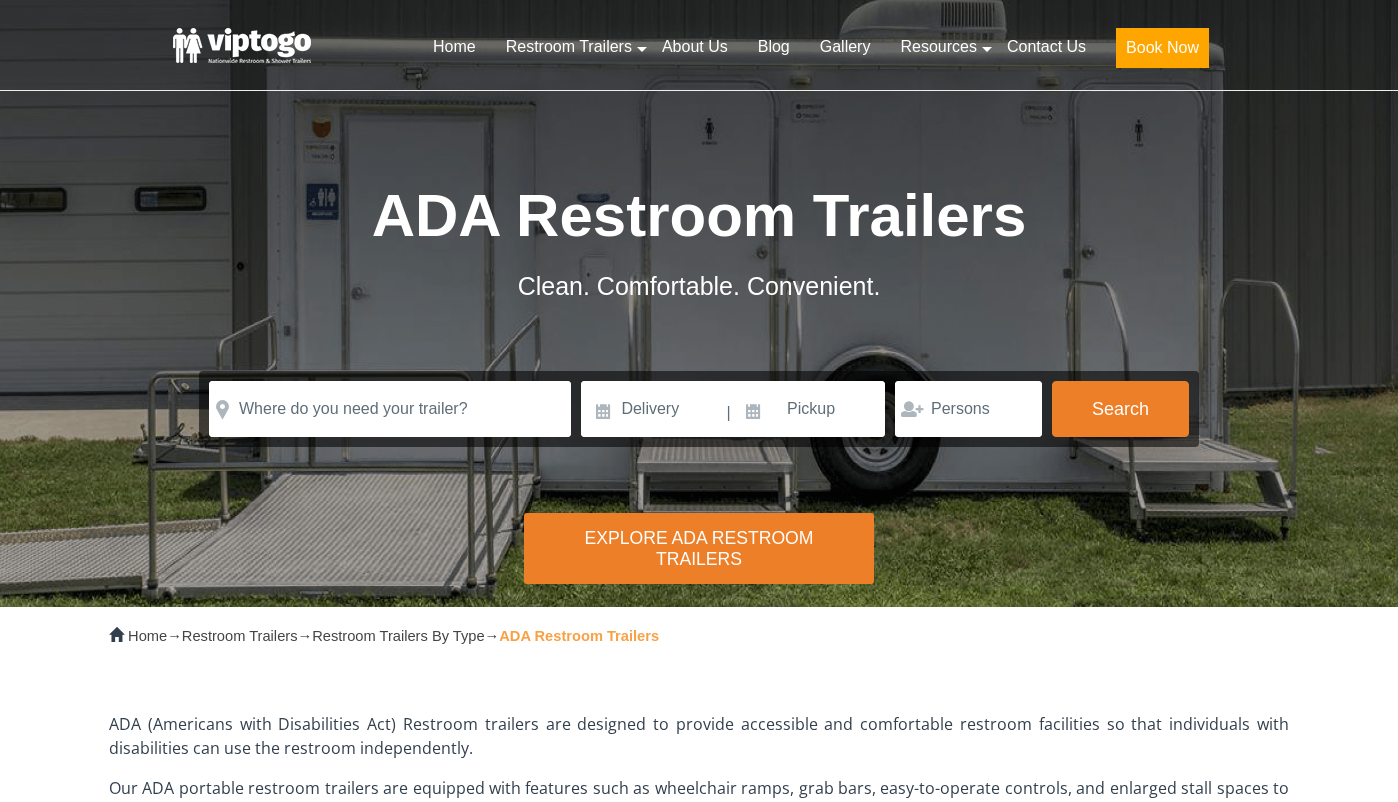 scroll, scrollTop: 0, scrollLeft: 0, axis: both 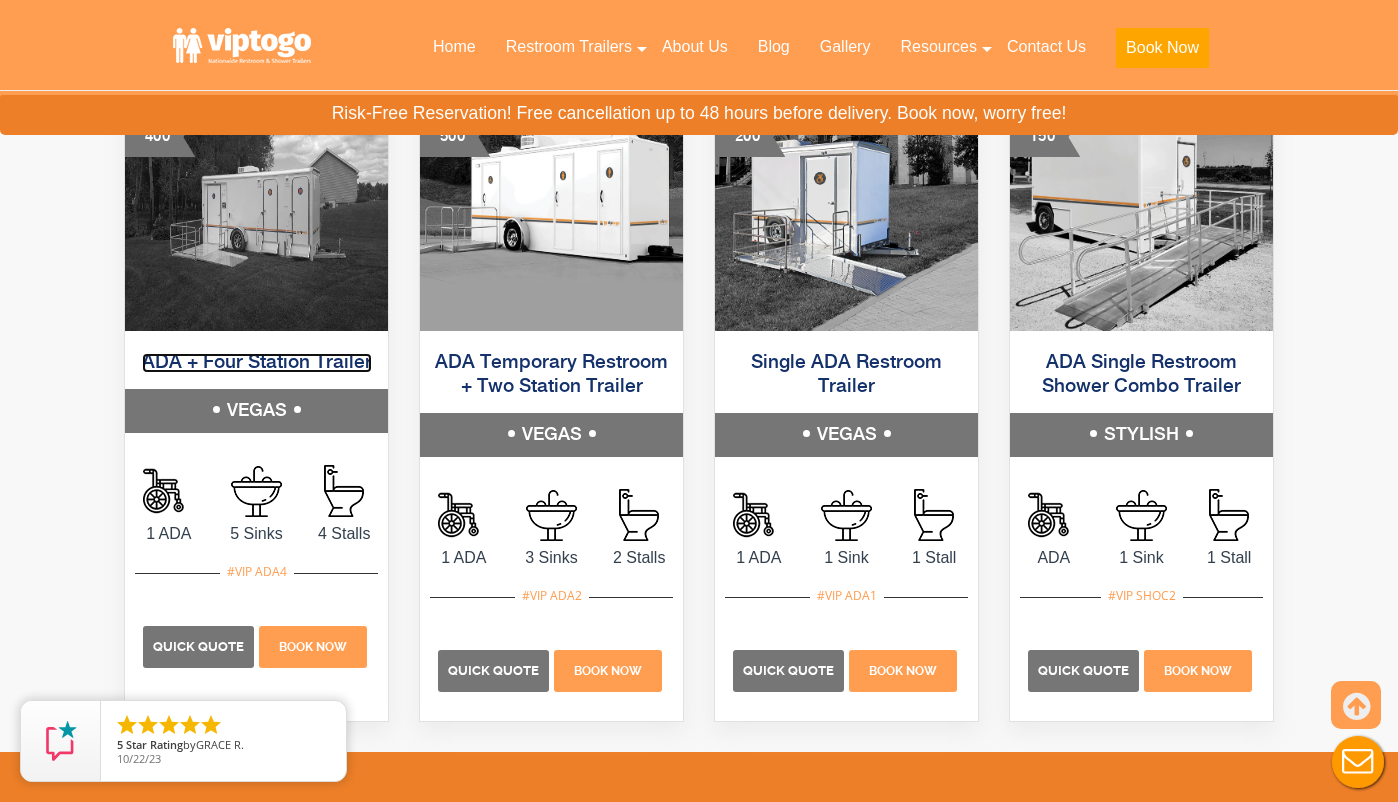 click on "ADA + Four Station Trailer" at bounding box center (257, 363) 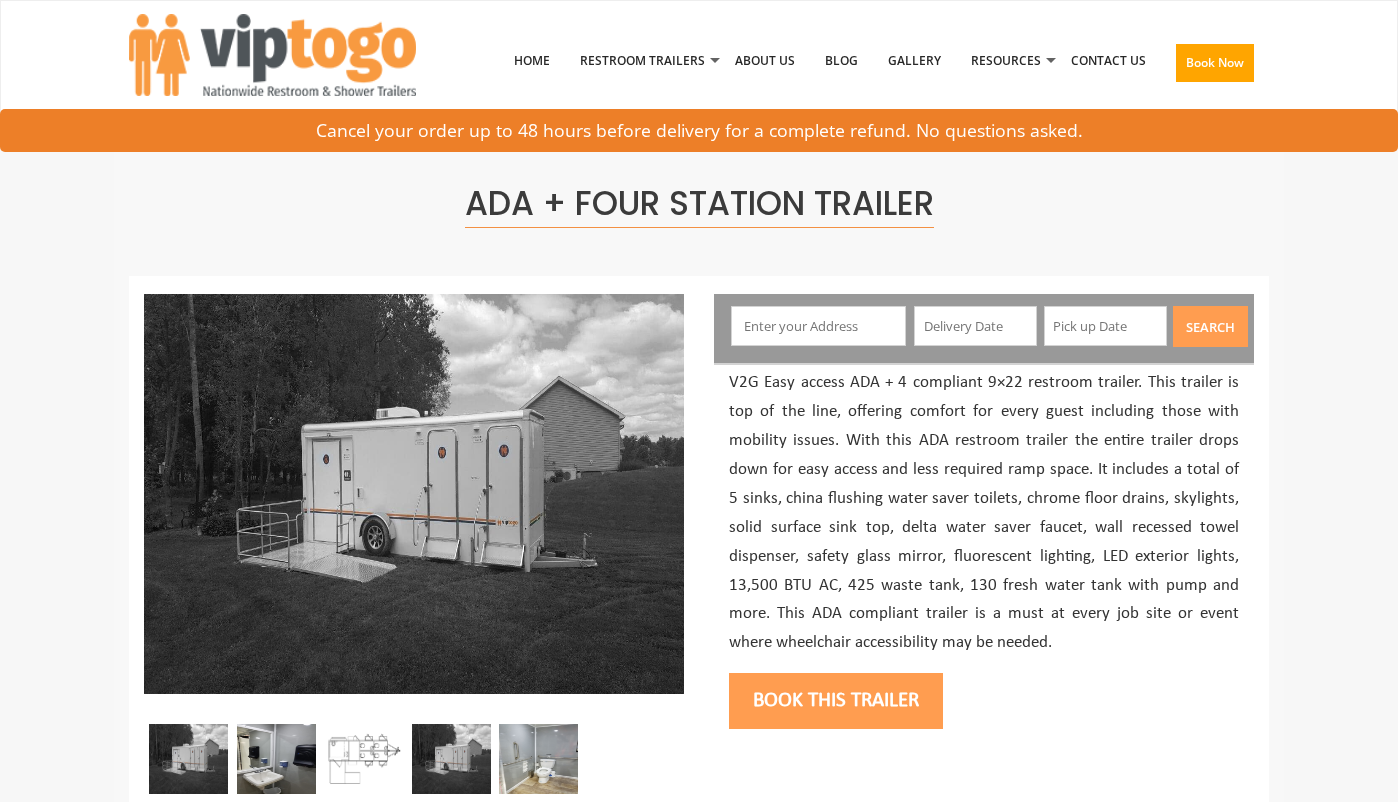 scroll, scrollTop: 0, scrollLeft: 0, axis: both 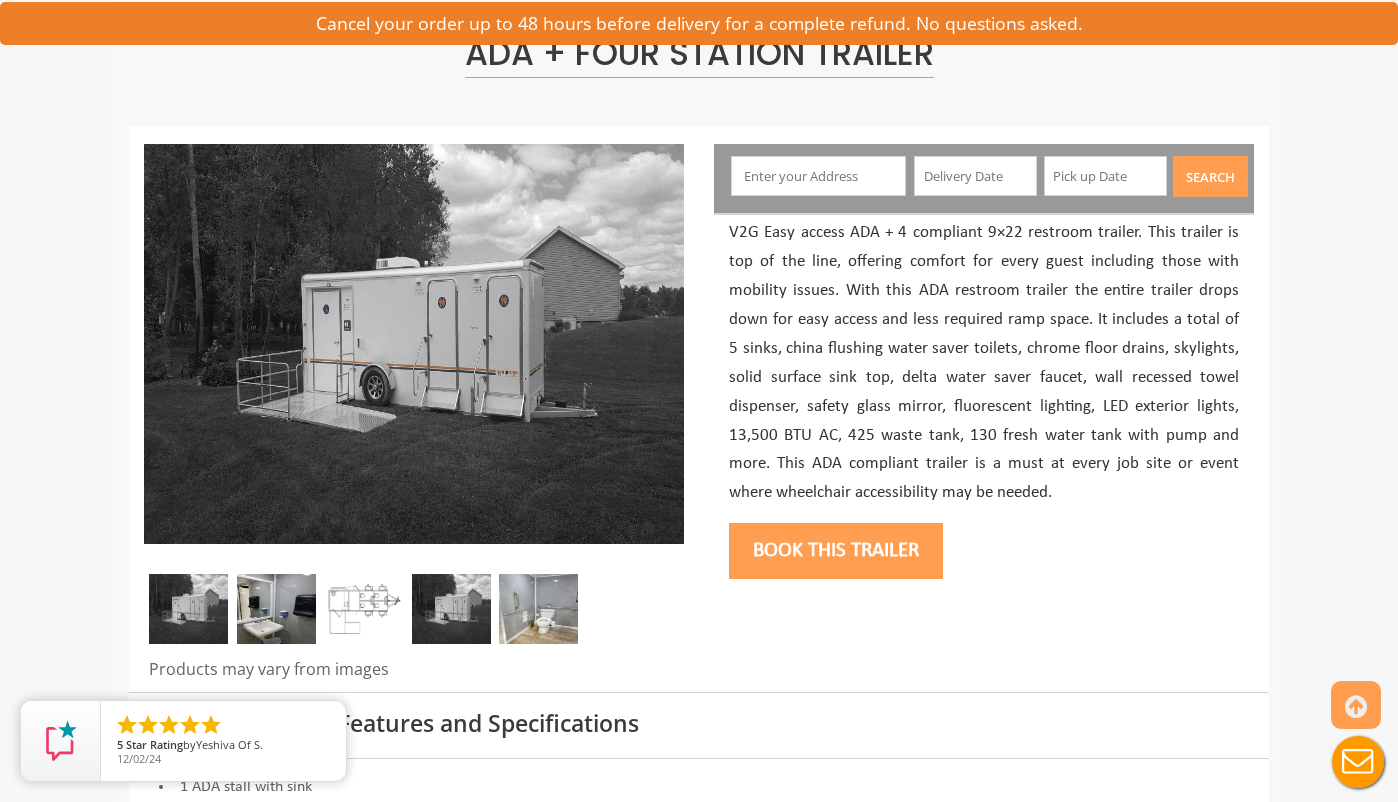 click at bounding box center (363, 609) 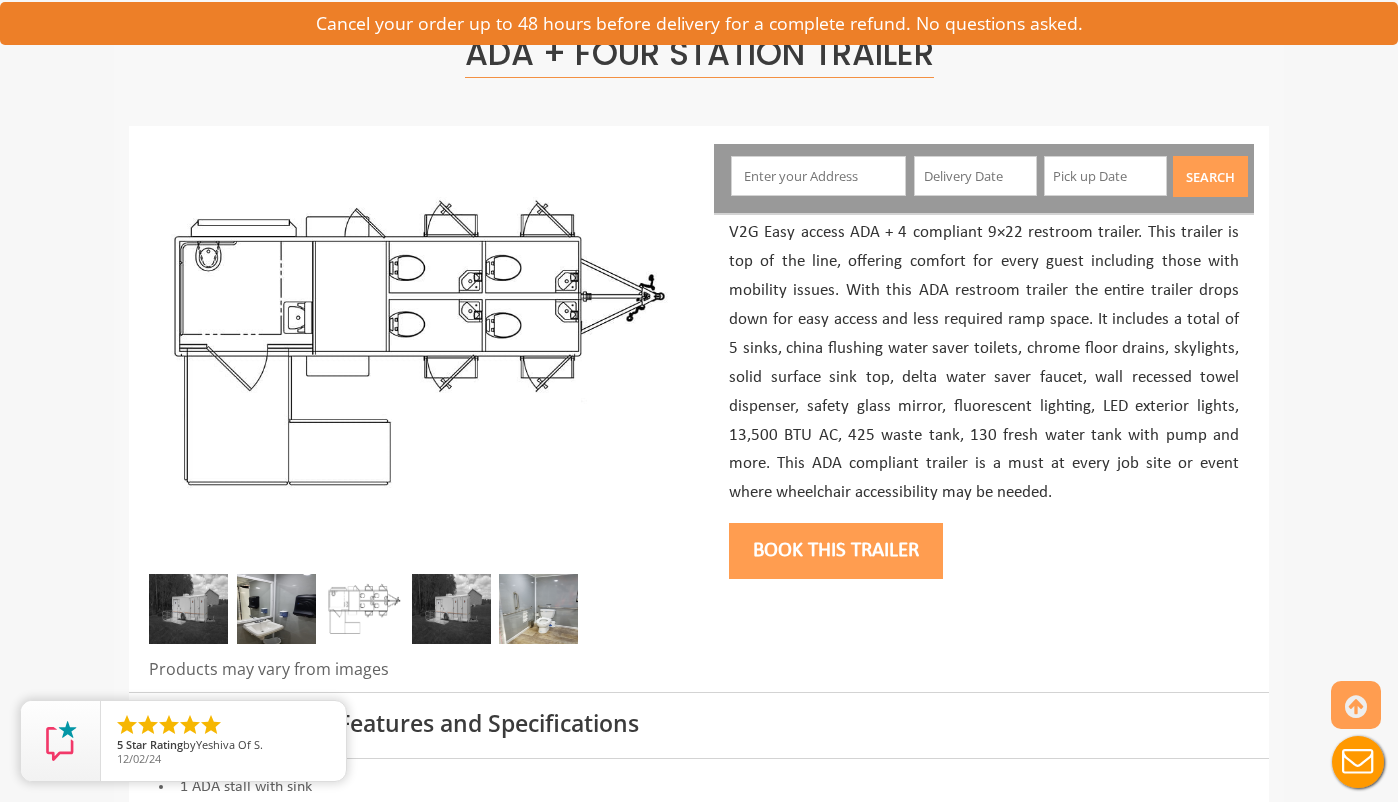 click at bounding box center (451, 609) 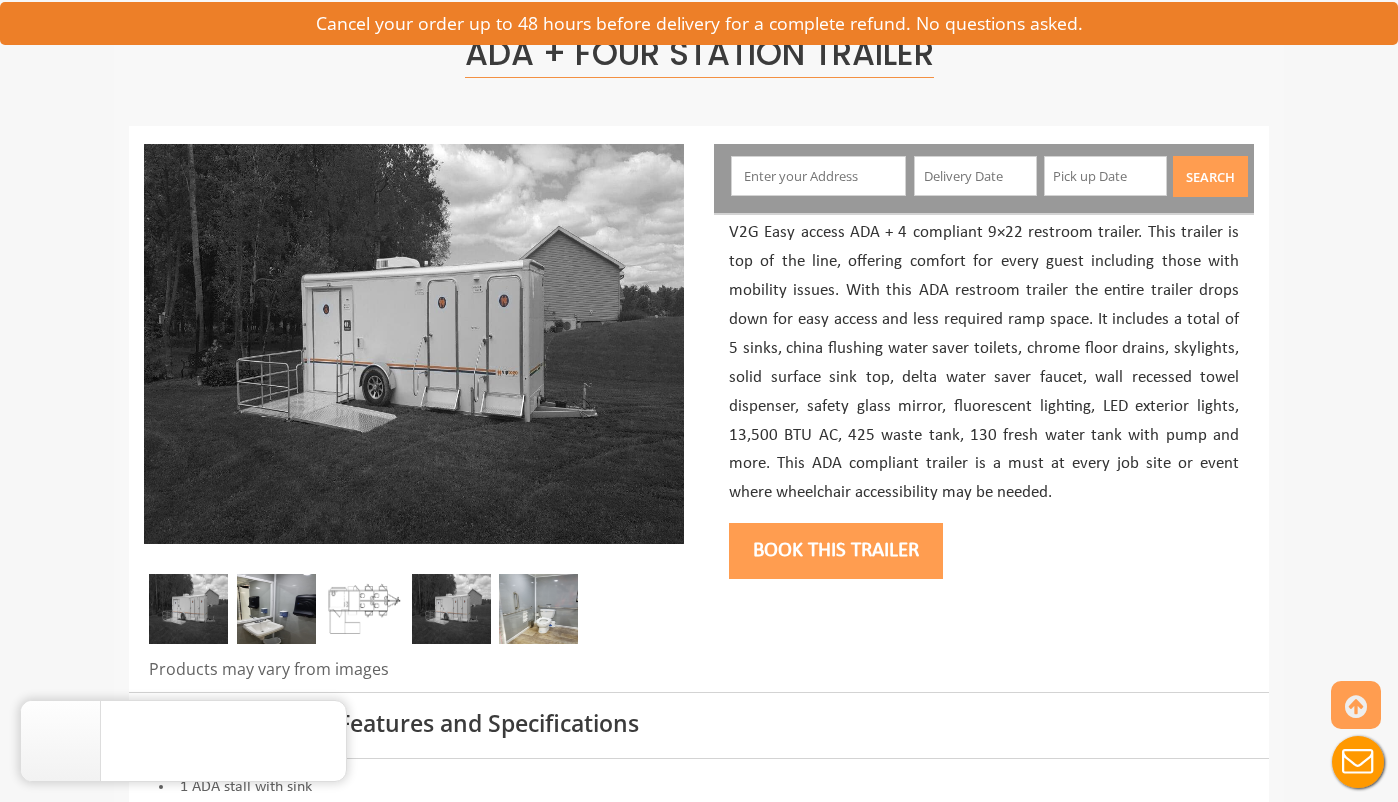 click at bounding box center [188, 609] 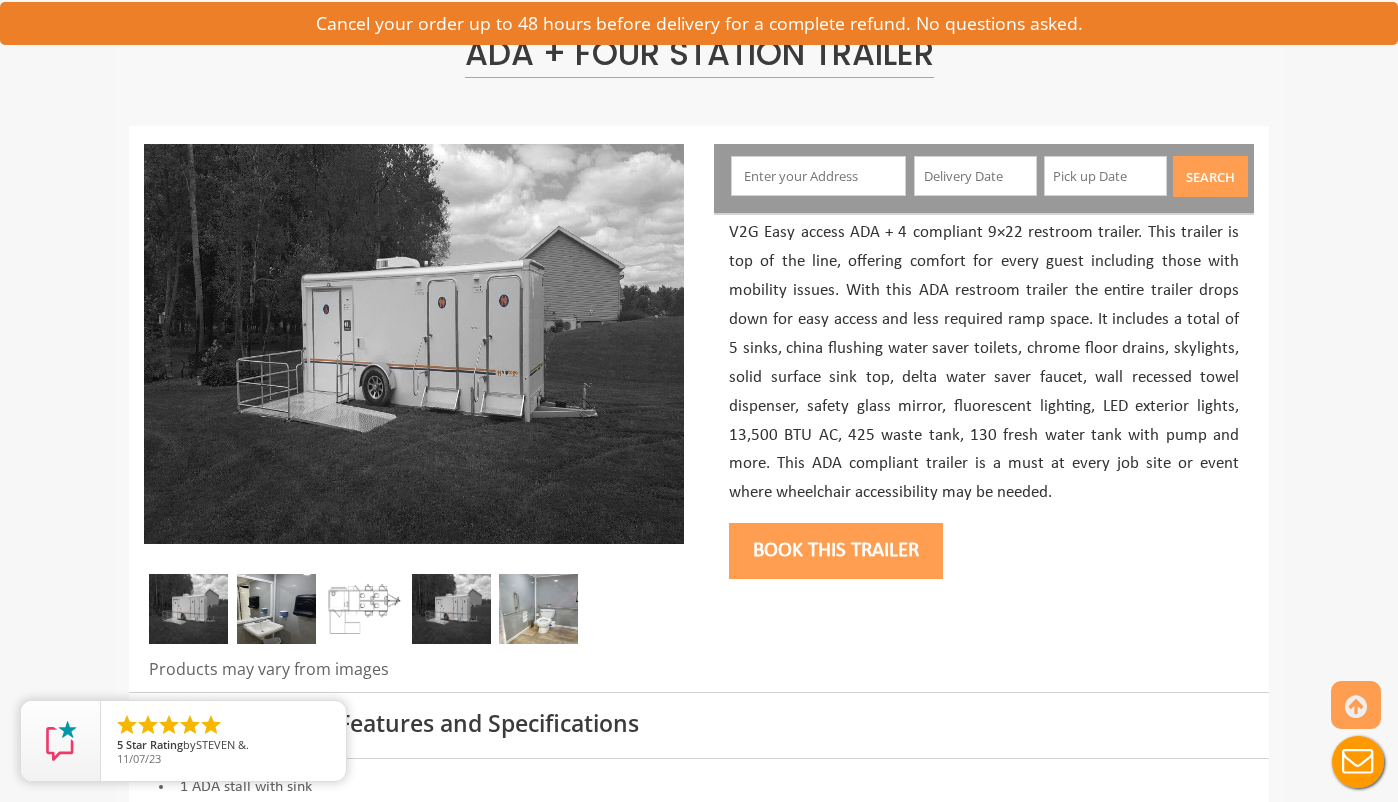 click at bounding box center [363, 609] 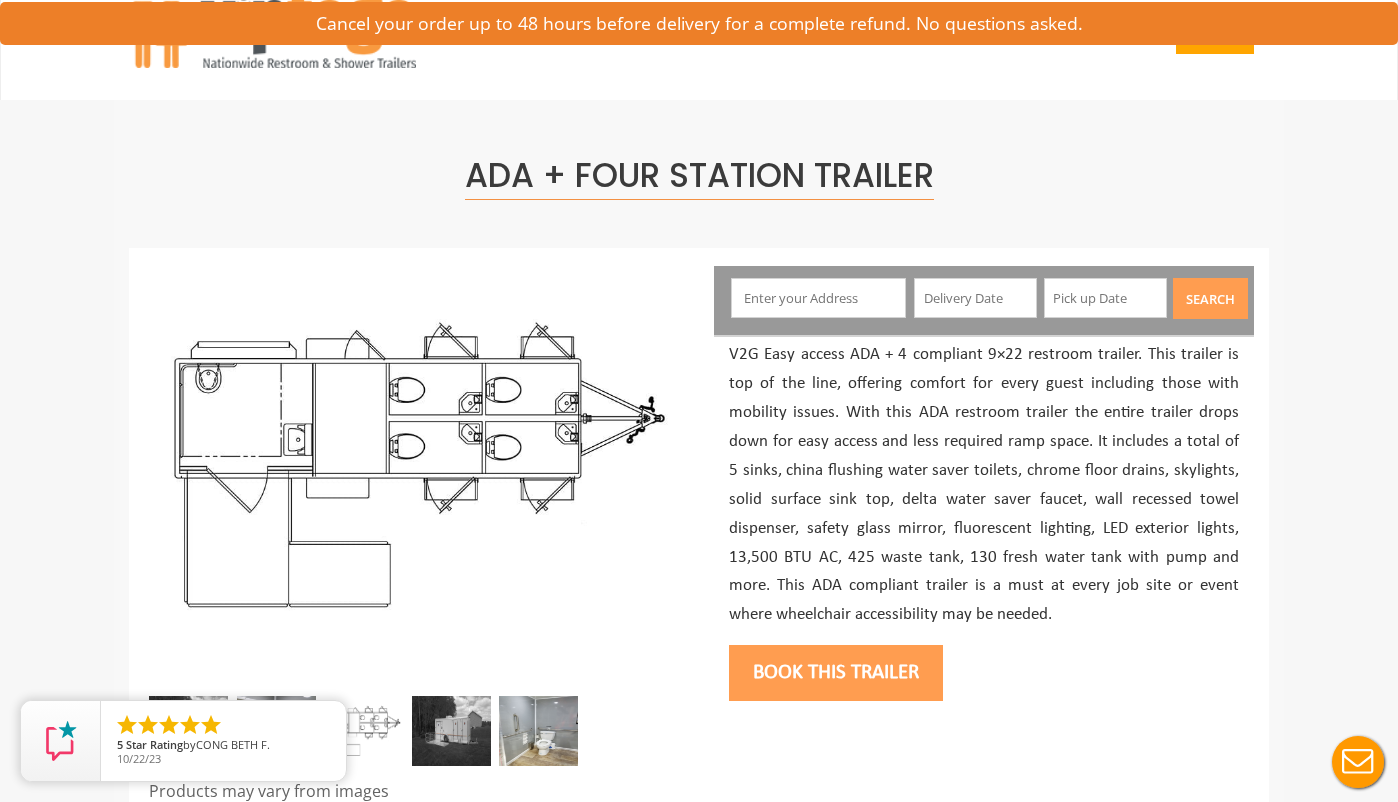 scroll, scrollTop: 0, scrollLeft: 0, axis: both 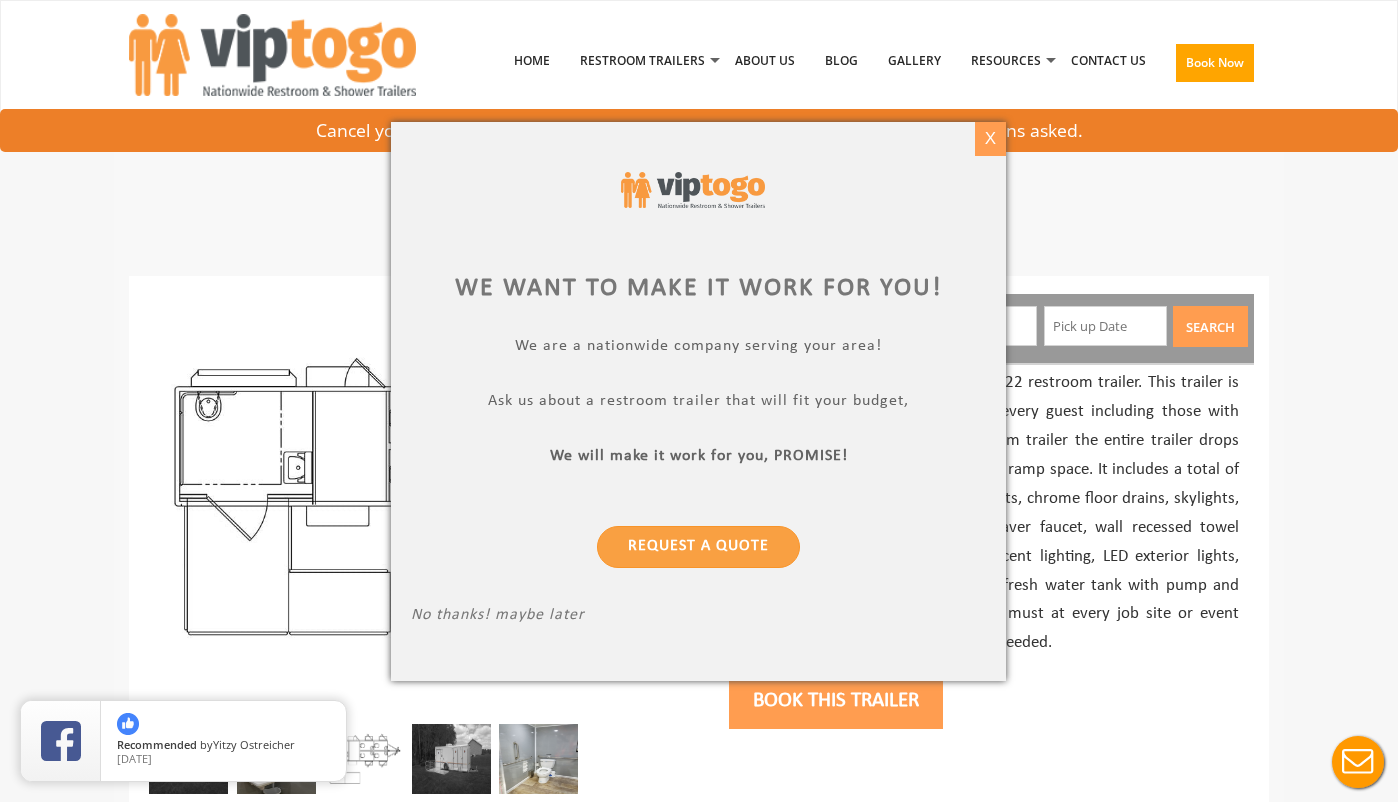 click on "X" at bounding box center (990, 139) 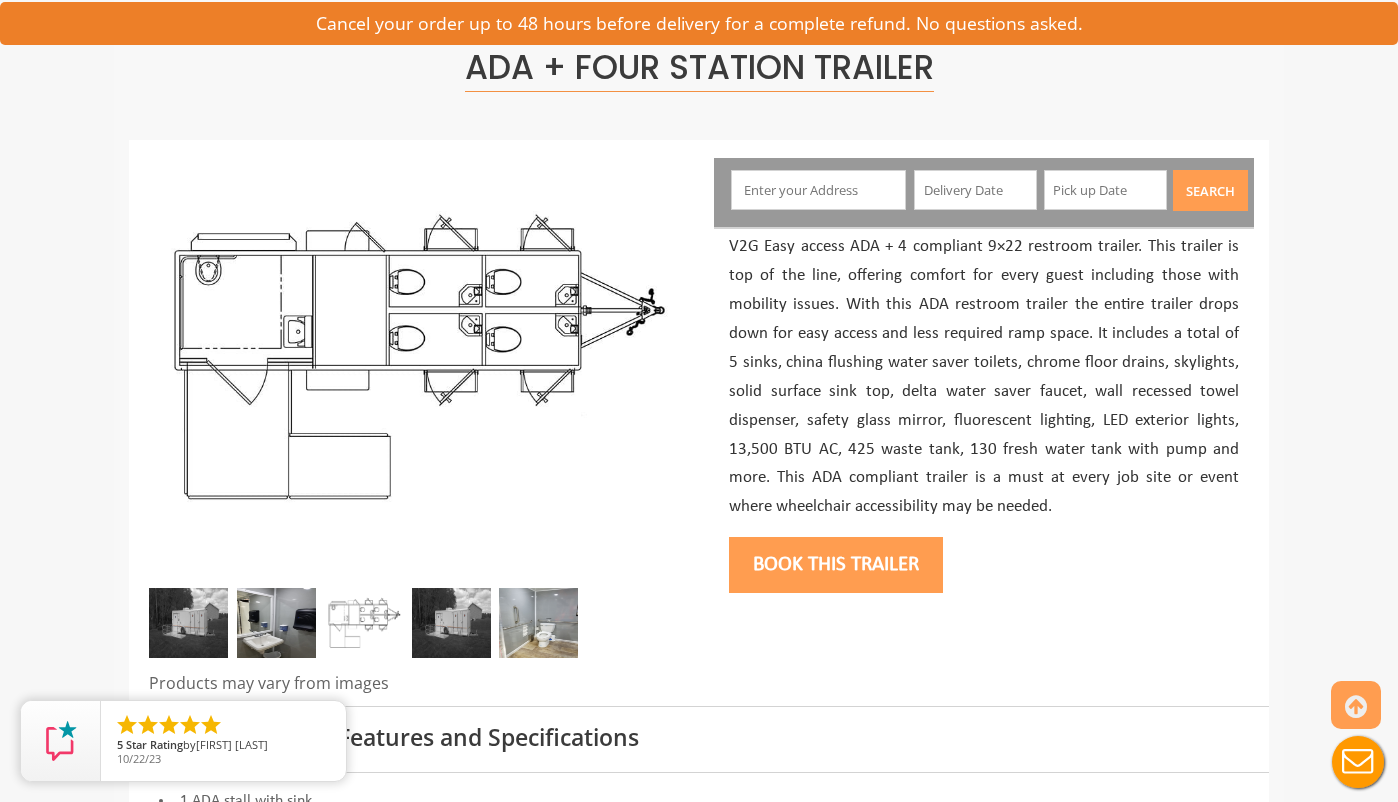 scroll, scrollTop: 149, scrollLeft: 0, axis: vertical 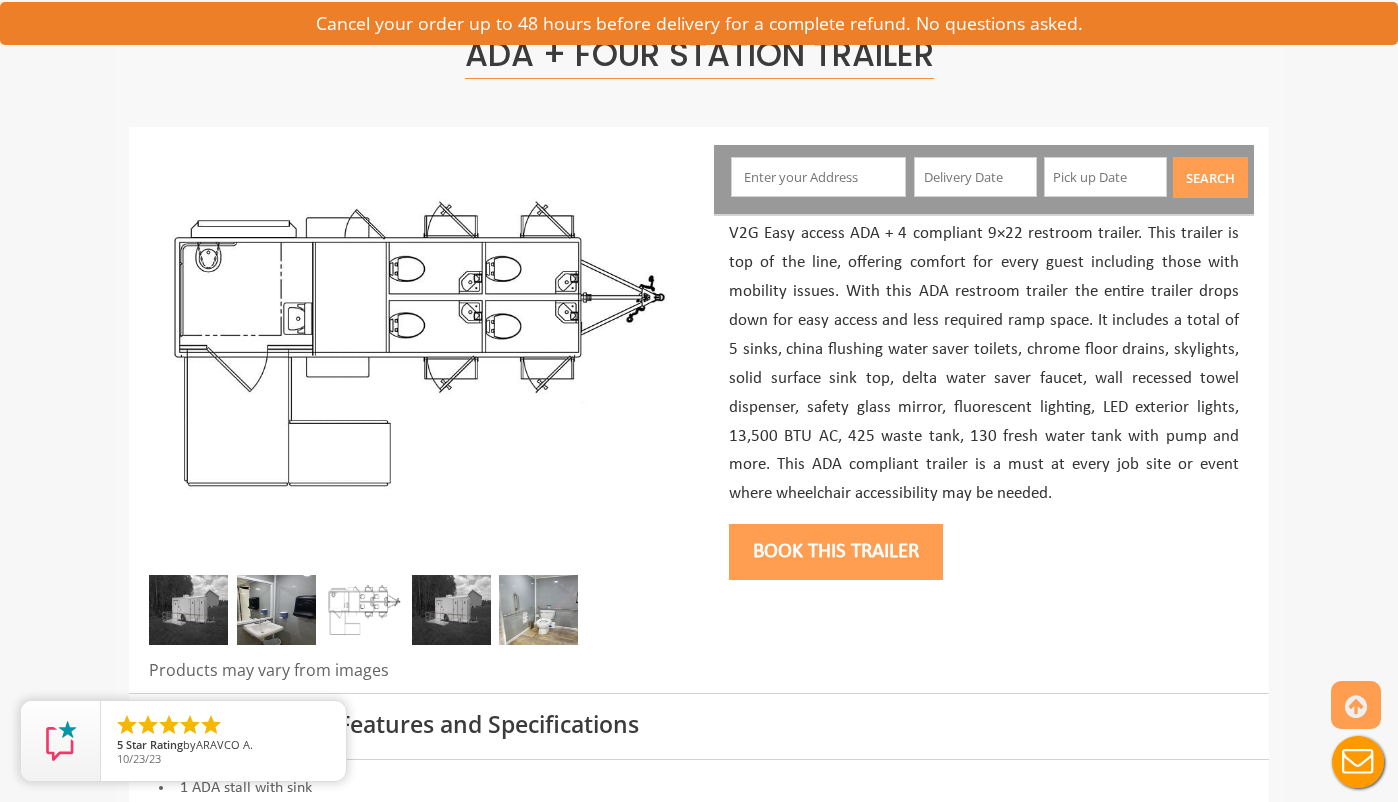 click on "V2G Easy access ADA + 4 compliant 9×22 restroom trailer. This trailer is top of the line, offering comfort for every guest including those with mobility issues. With this ADA restroom trailer the entire trailer drops down for easy access and less required ramp space. It includes a total of 5 sinks, china flushing water saver toilets, chrome floor drains, skylights, solid surface sink top, delta water saver faucet, wall recessed towel dispenser, safety glass mirror, fluorescent lighting, LED exterior lights, 13,500 BTU AC, 425 waste tank, 130 fresh water tank with pump and more. This ADA compliant trailer is a must at every job site or event where wheelchair accessibility may be needed." at bounding box center [984, 364] 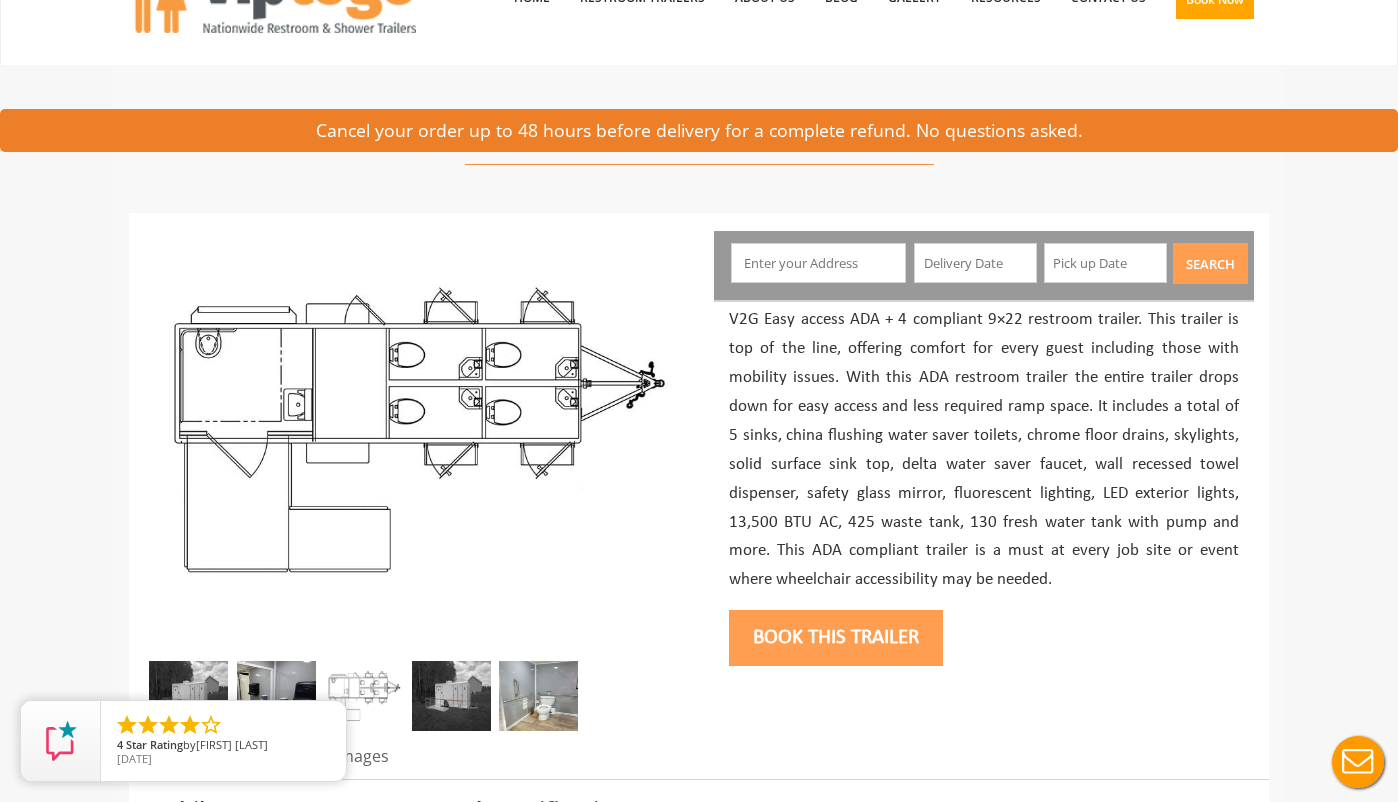 scroll, scrollTop: 0, scrollLeft: 0, axis: both 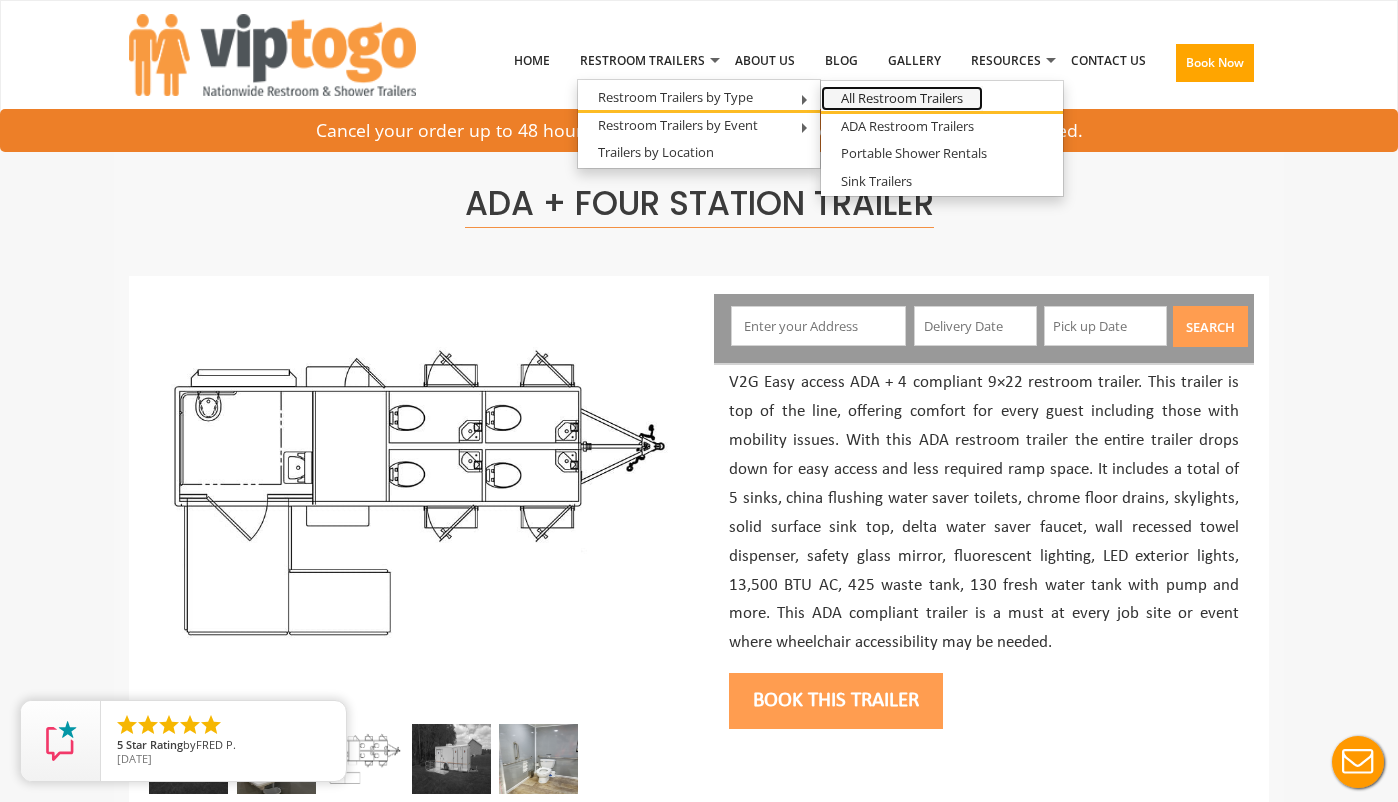 click on "All Restroom Trailers" at bounding box center (902, 98) 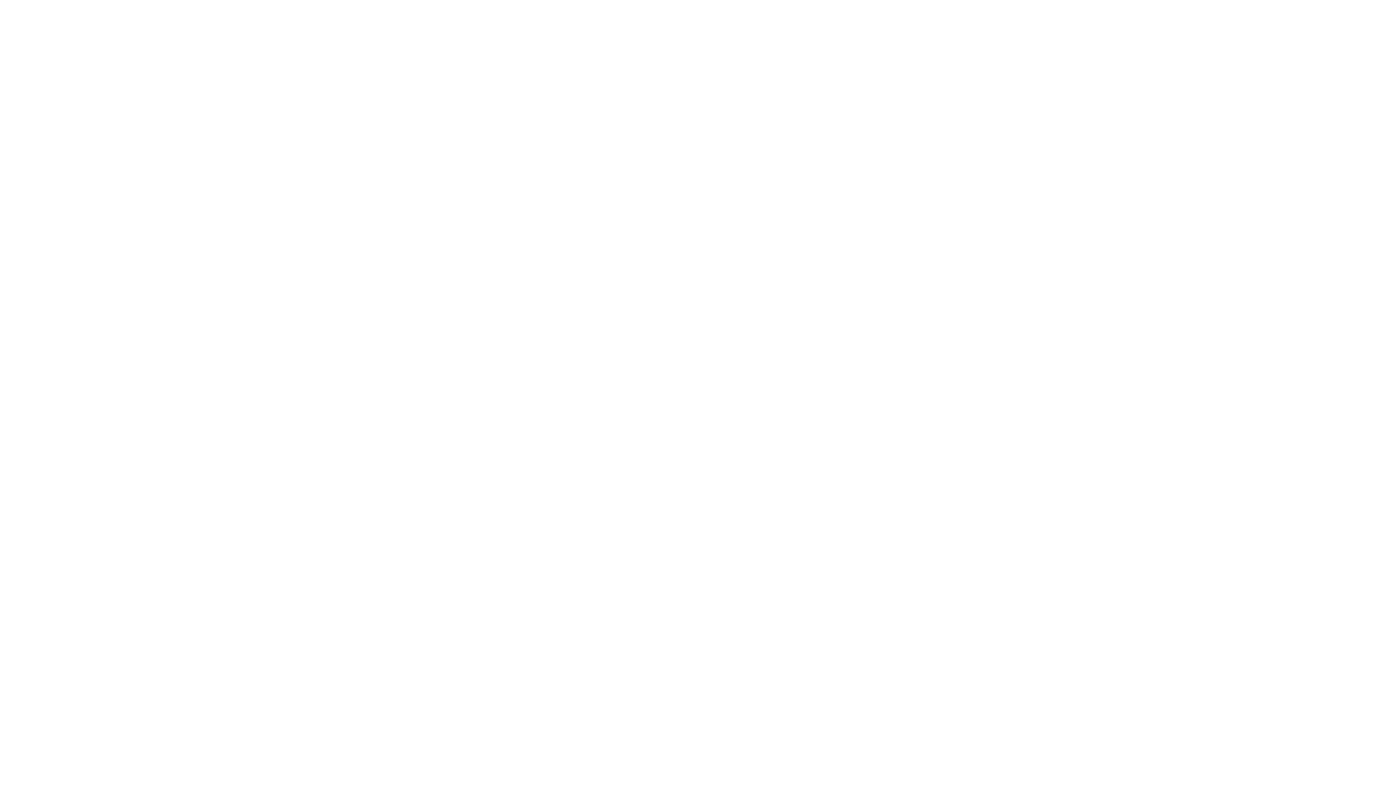 scroll, scrollTop: 0, scrollLeft: 0, axis: both 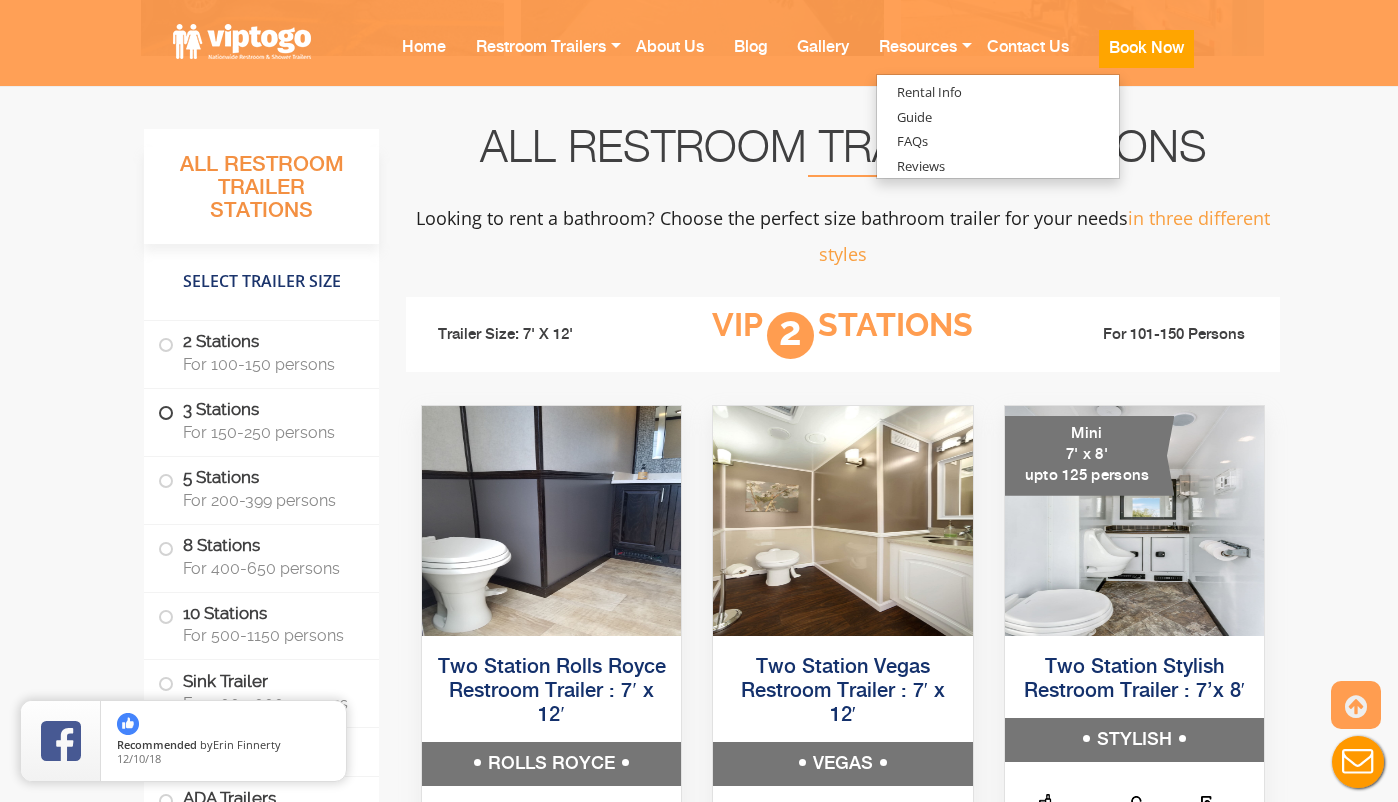 click at bounding box center [166, 413] 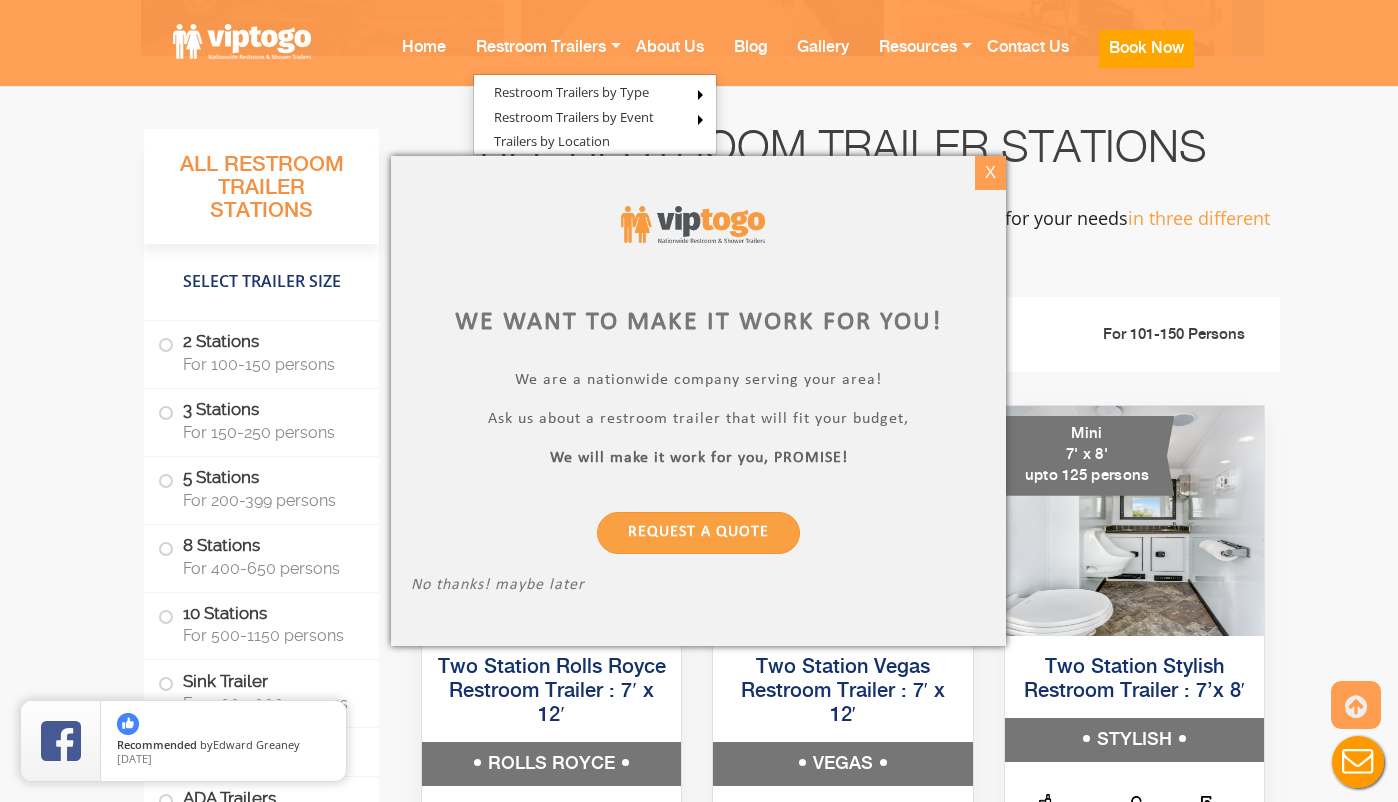 click on "X" at bounding box center [990, 173] 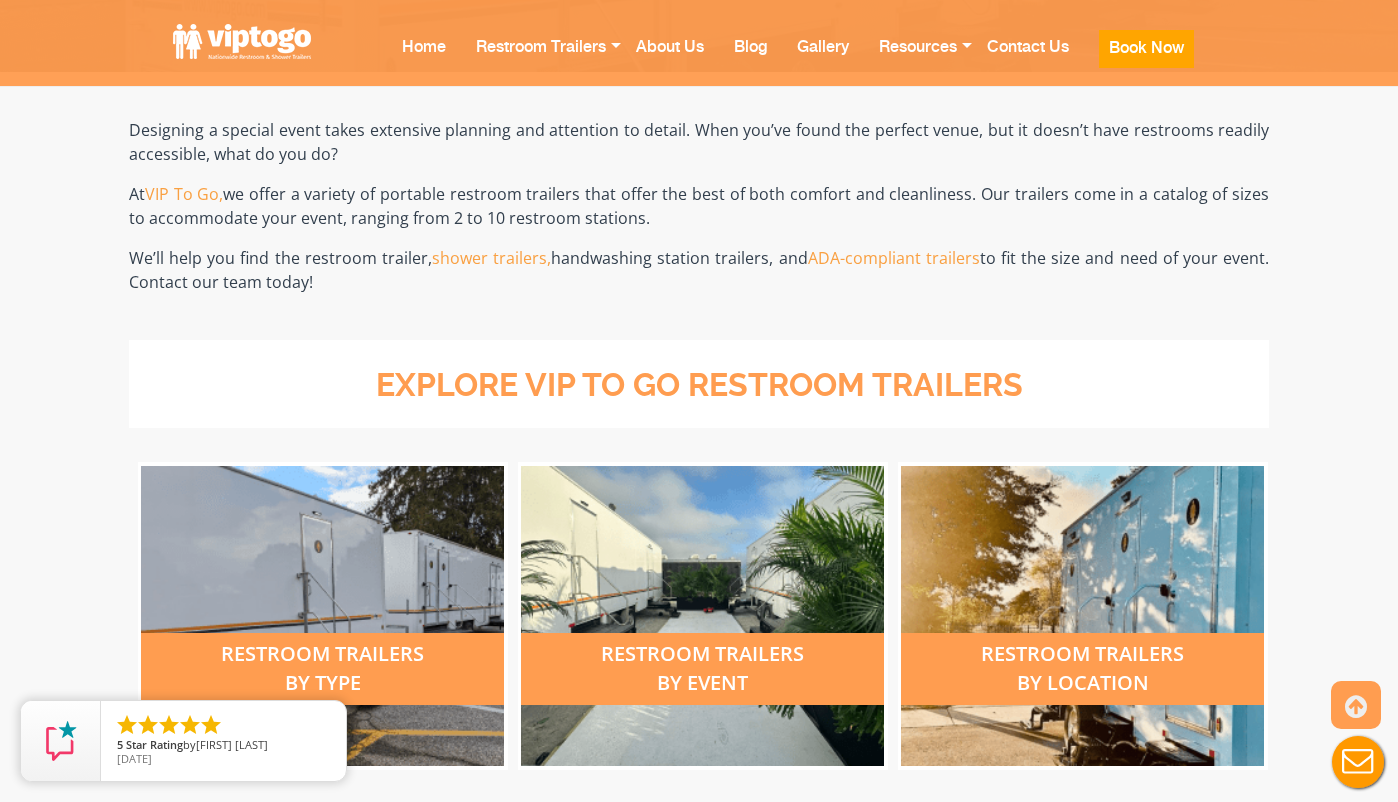 scroll, scrollTop: 479, scrollLeft: 0, axis: vertical 